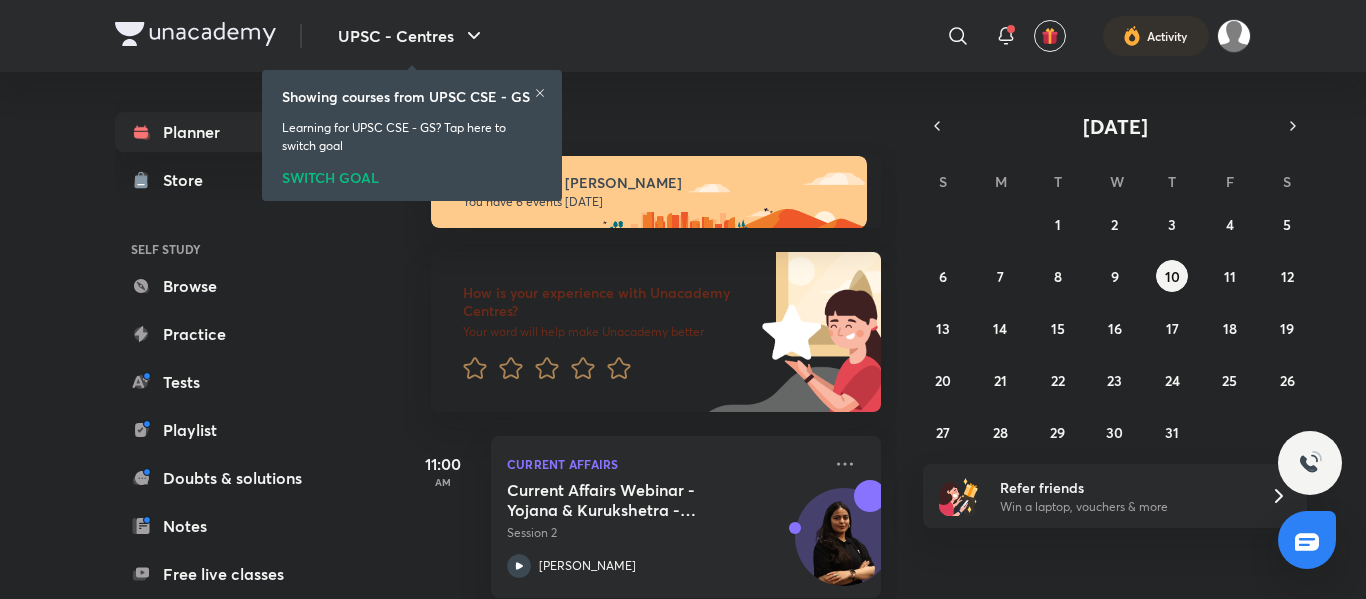 scroll, scrollTop: 0, scrollLeft: 0, axis: both 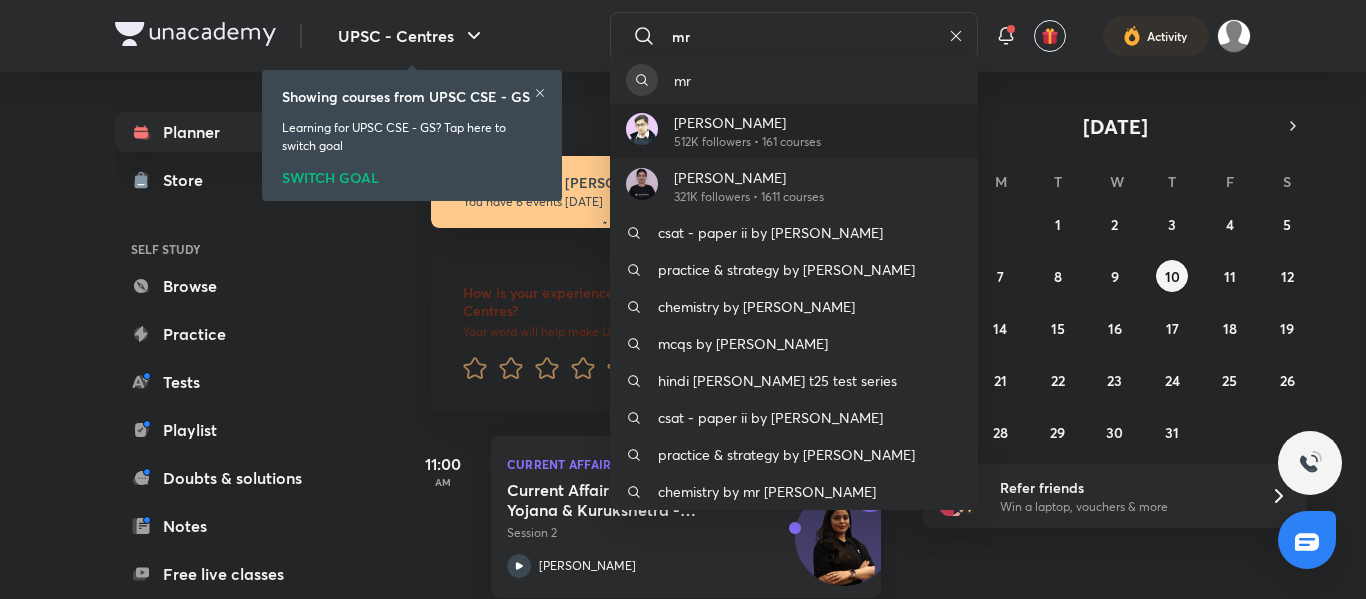 type on "mr" 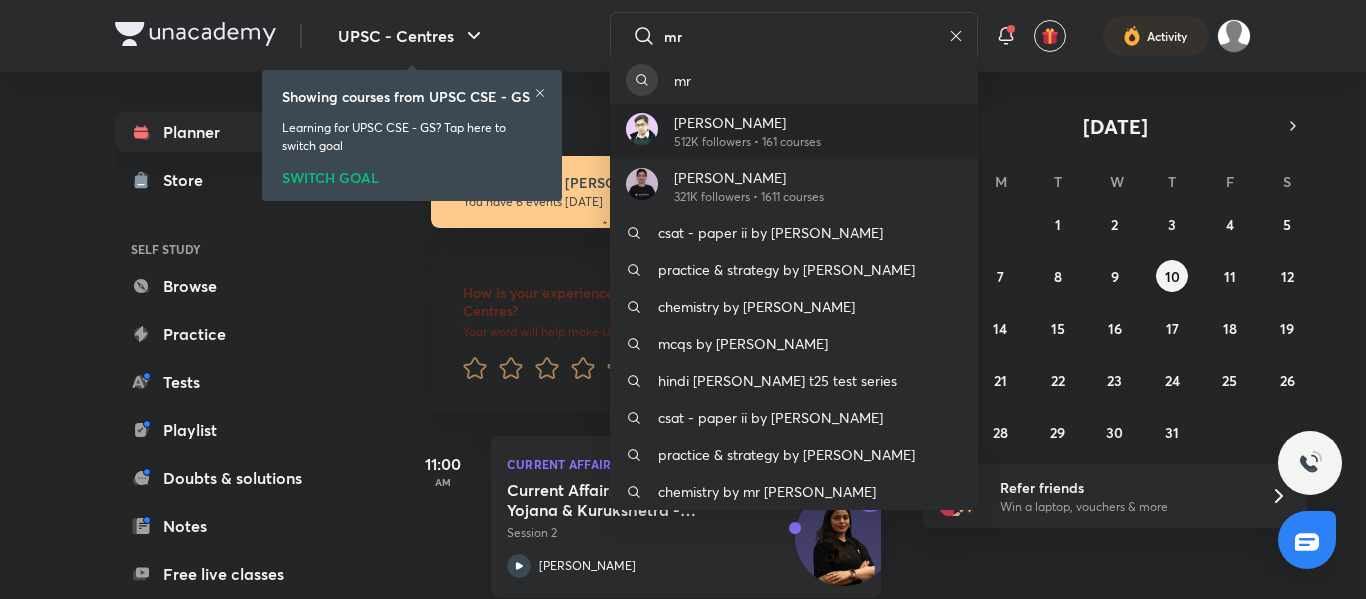 click on "Mrunal Patel 512K followers • 161 courses" at bounding box center (794, 131) 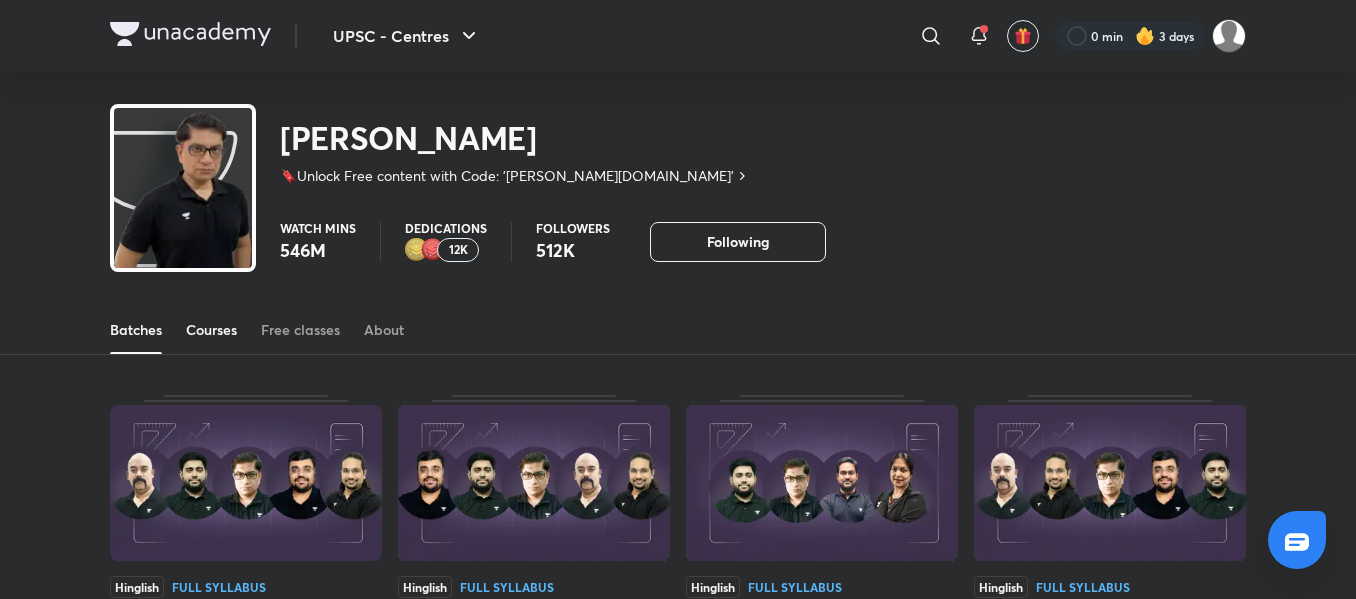 click on "Courses" at bounding box center [211, 330] 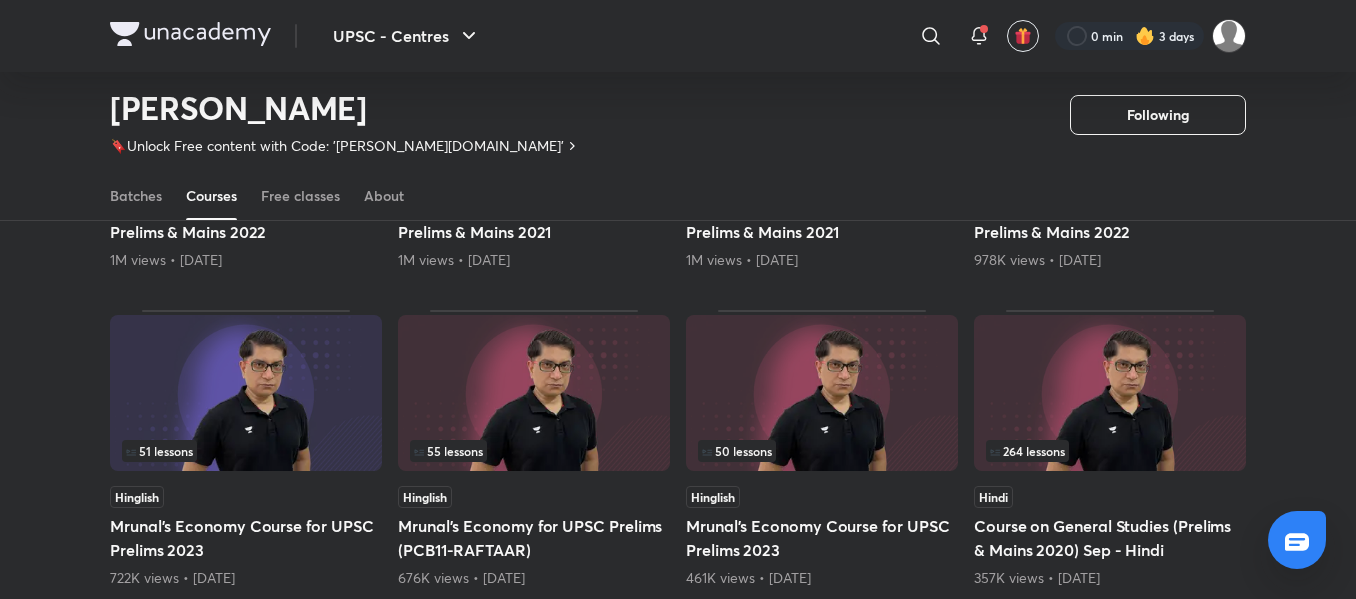 scroll, scrollTop: 805, scrollLeft: 0, axis: vertical 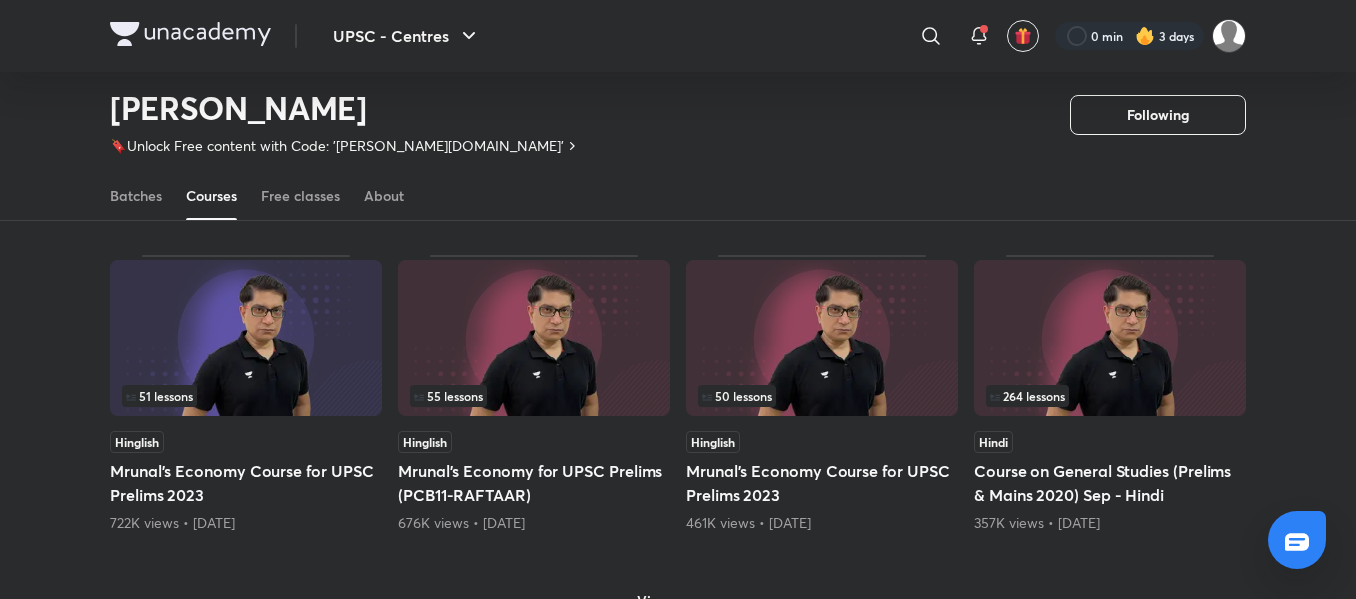 click at bounding box center (534, 338) 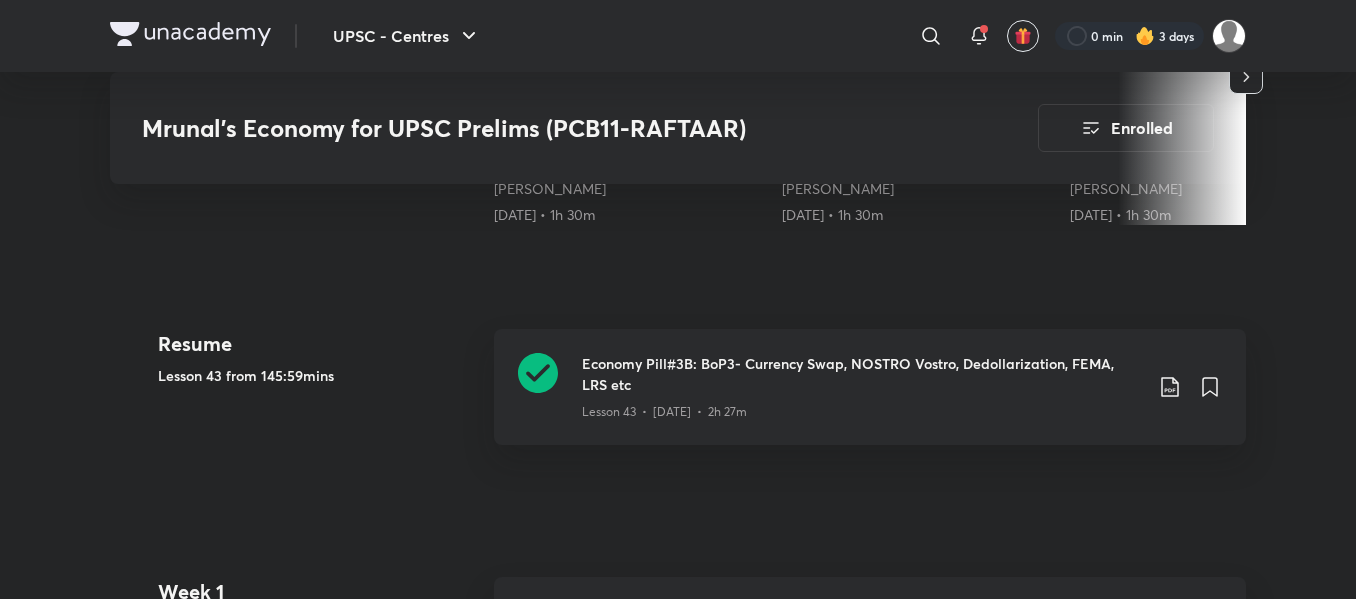 scroll, scrollTop: 880, scrollLeft: 0, axis: vertical 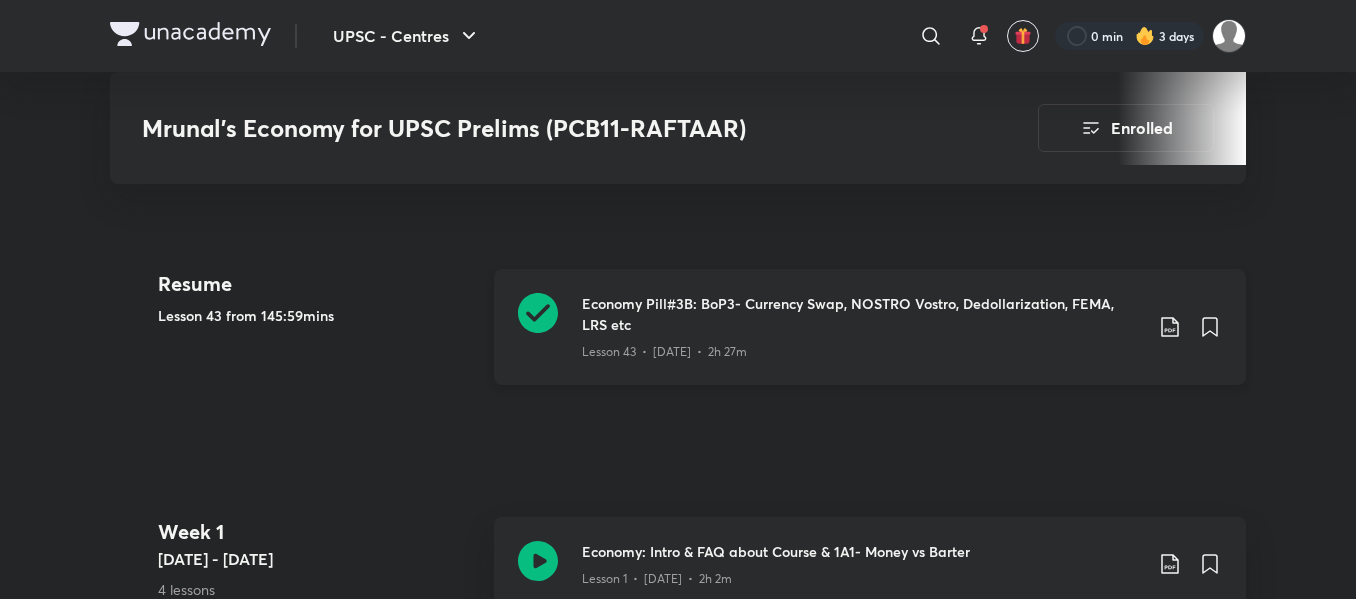 click 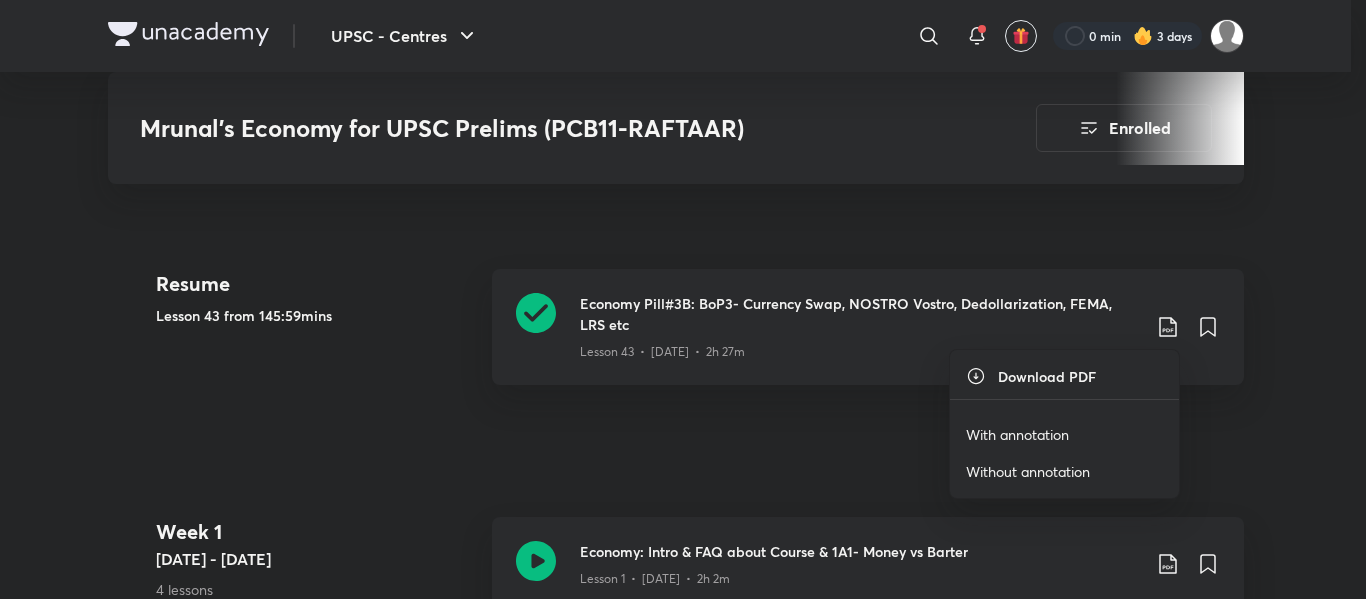 click at bounding box center [683, 299] 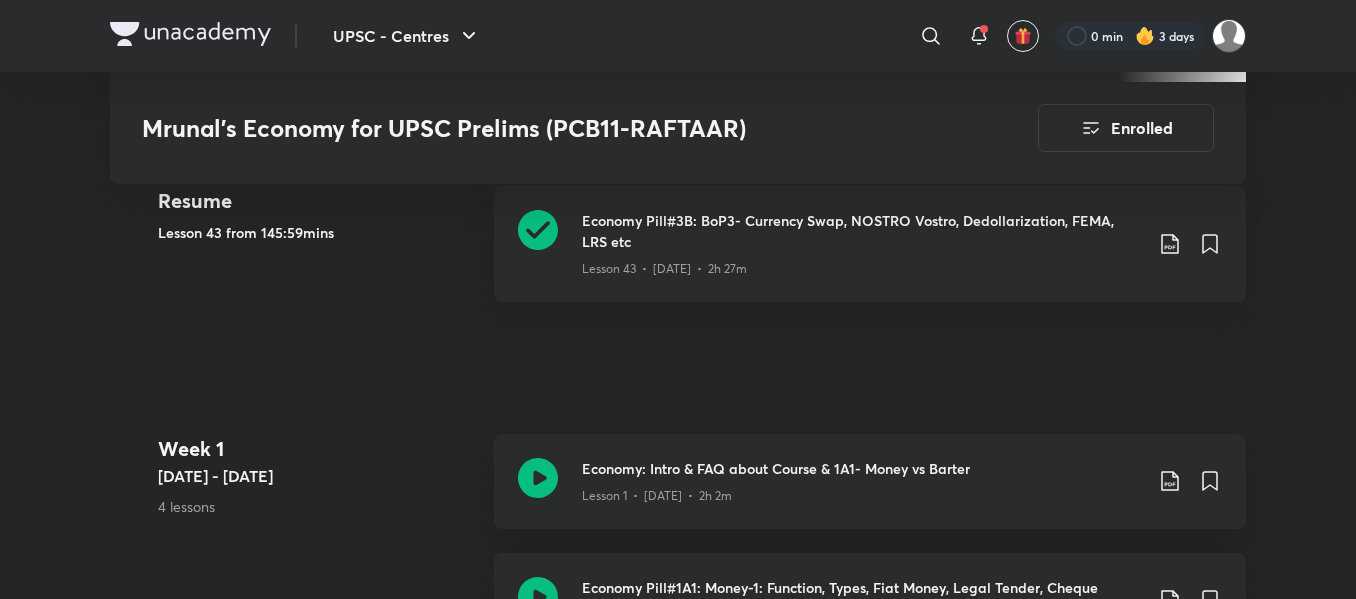 scroll, scrollTop: 880, scrollLeft: 0, axis: vertical 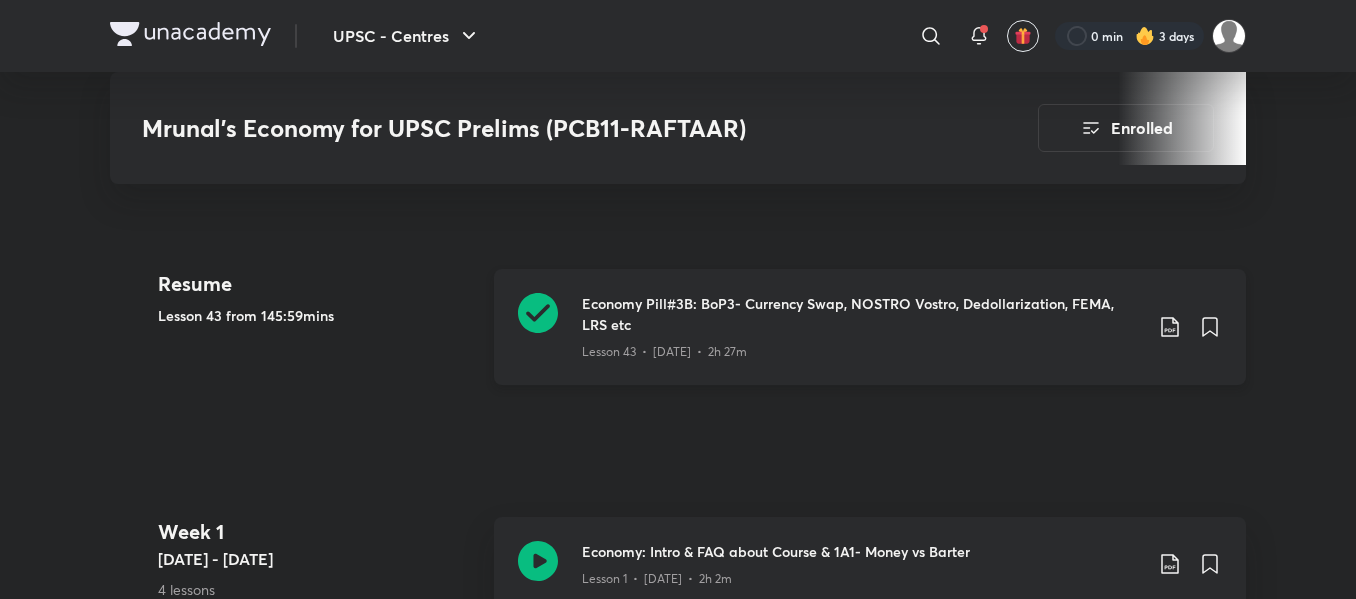 click on "Lesson 43  •  [DATE]  •  2h 27m" at bounding box center [862, 348] 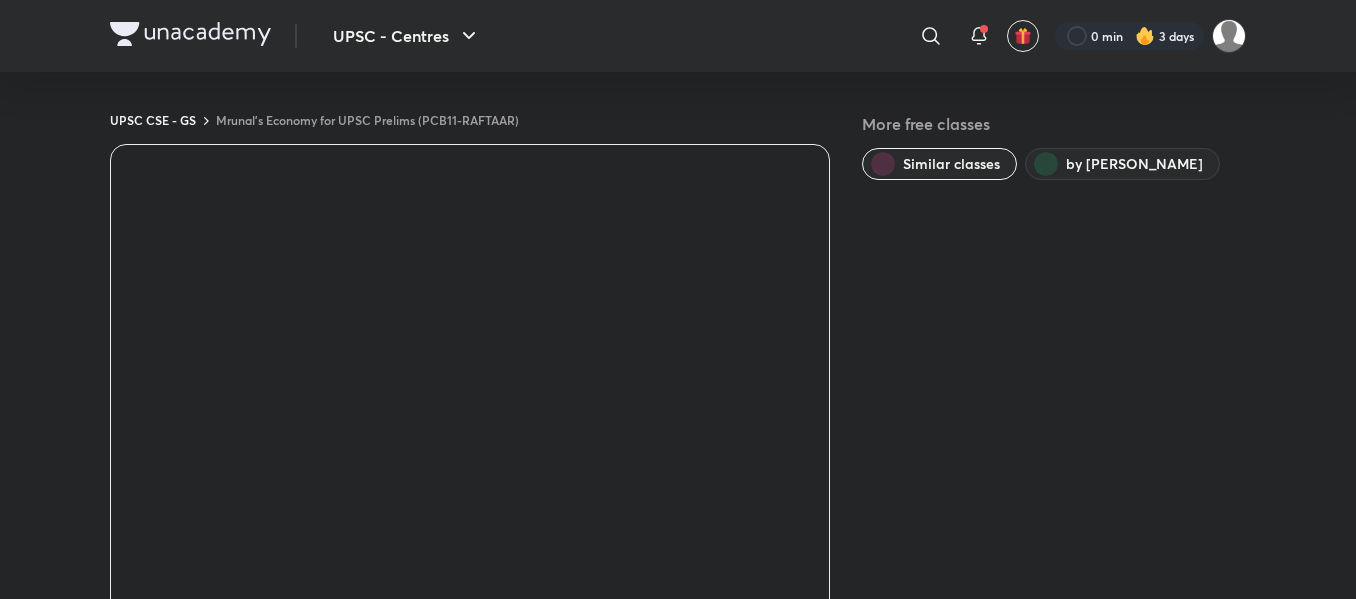 scroll, scrollTop: 0, scrollLeft: 0, axis: both 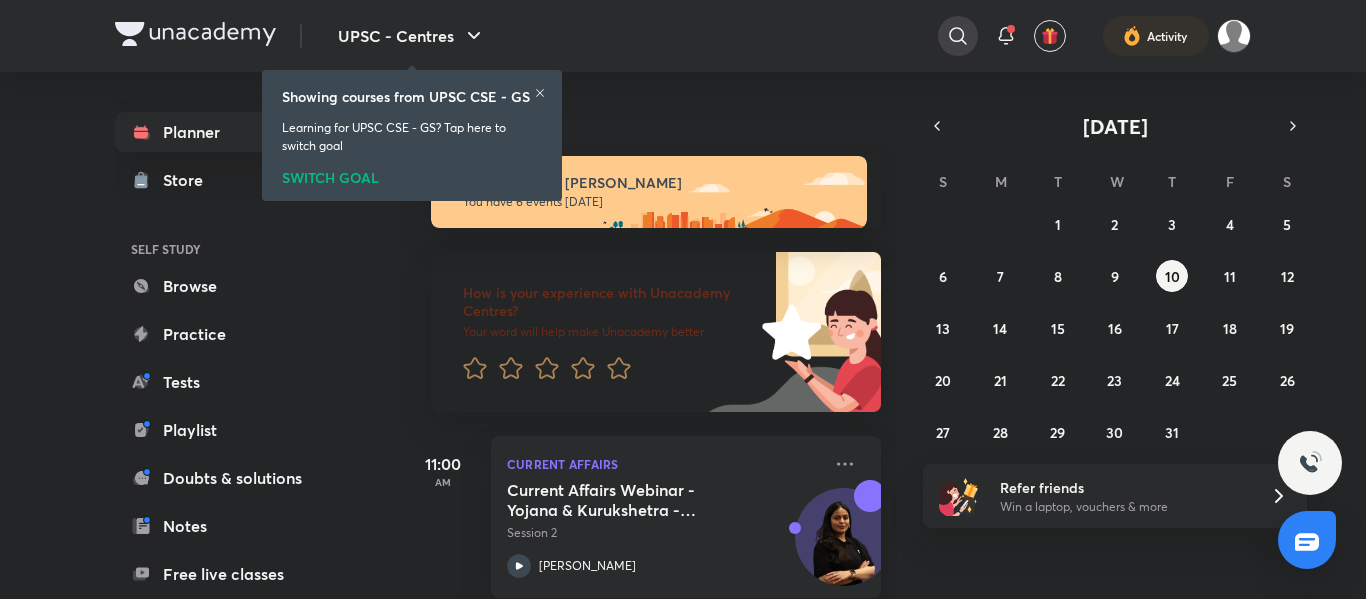 click 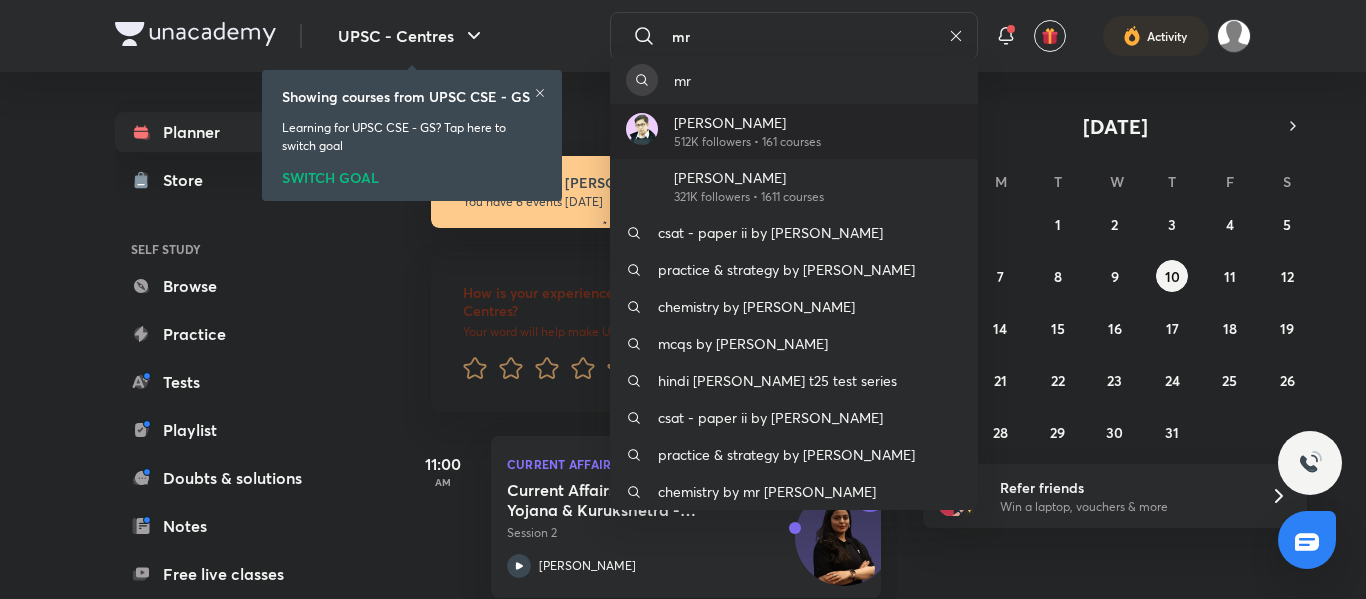 type on "mr" 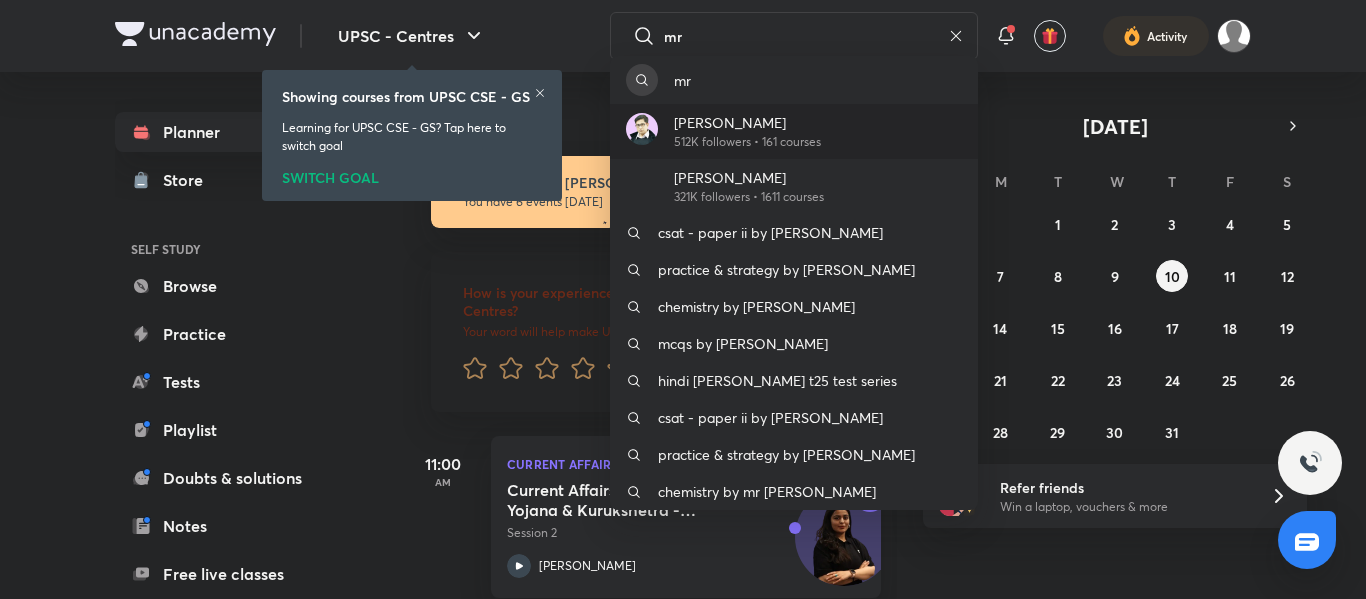 click on "512K followers • 161 courses" at bounding box center [747, 142] 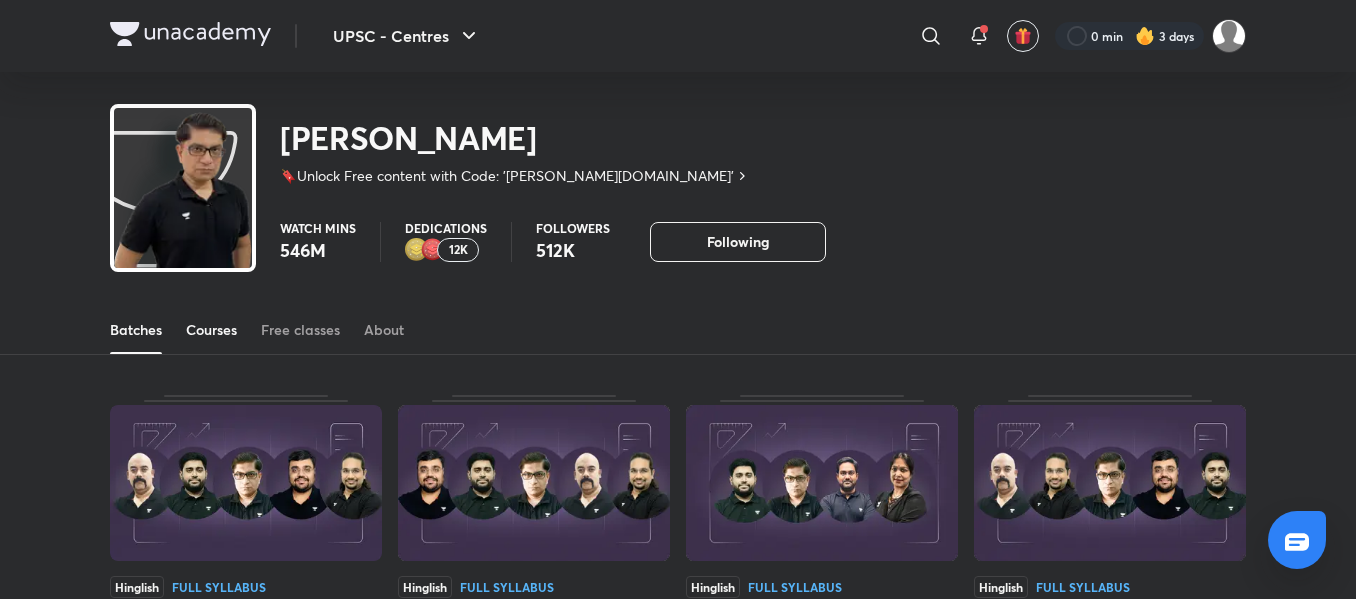 click on "Courses" at bounding box center (211, 330) 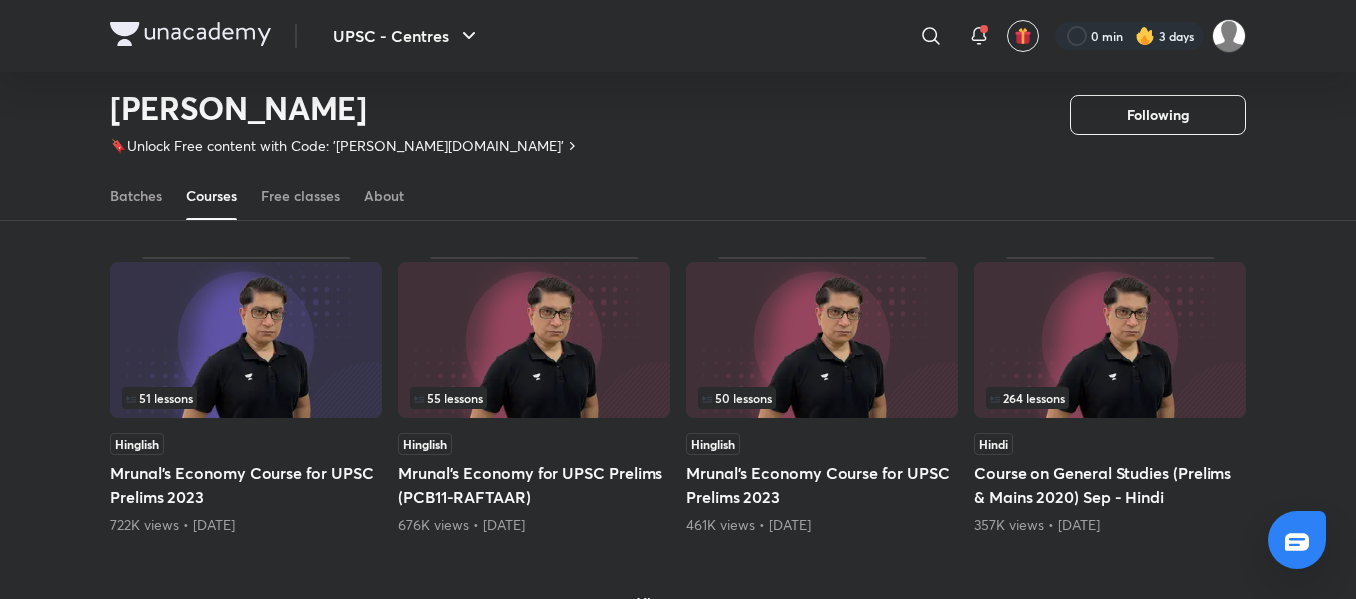 scroll, scrollTop: 886, scrollLeft: 0, axis: vertical 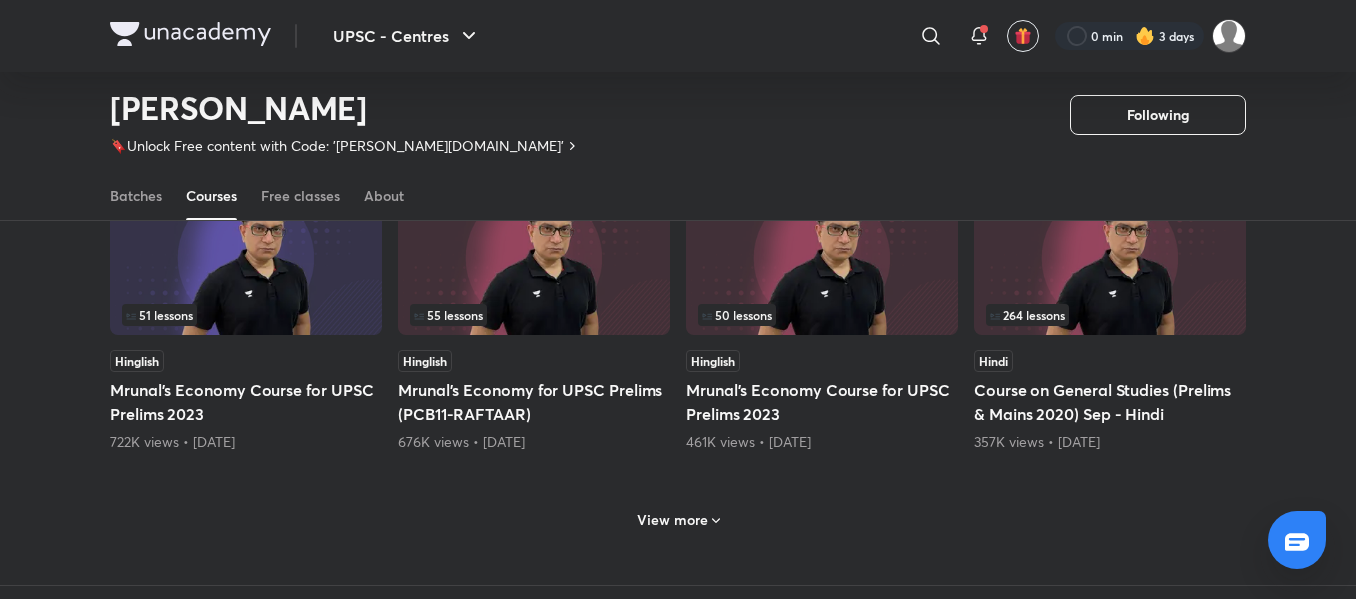 click at bounding box center (534, 257) 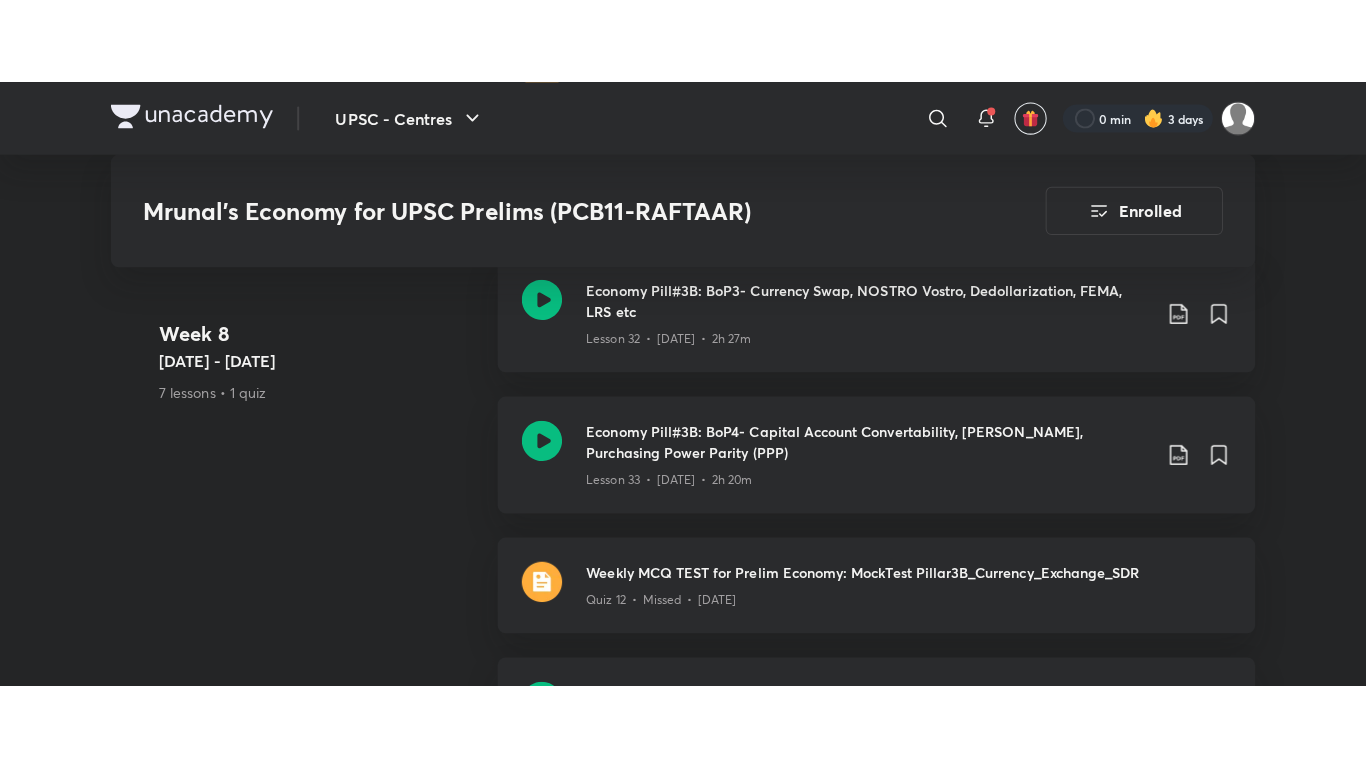 scroll, scrollTop: 7080, scrollLeft: 0, axis: vertical 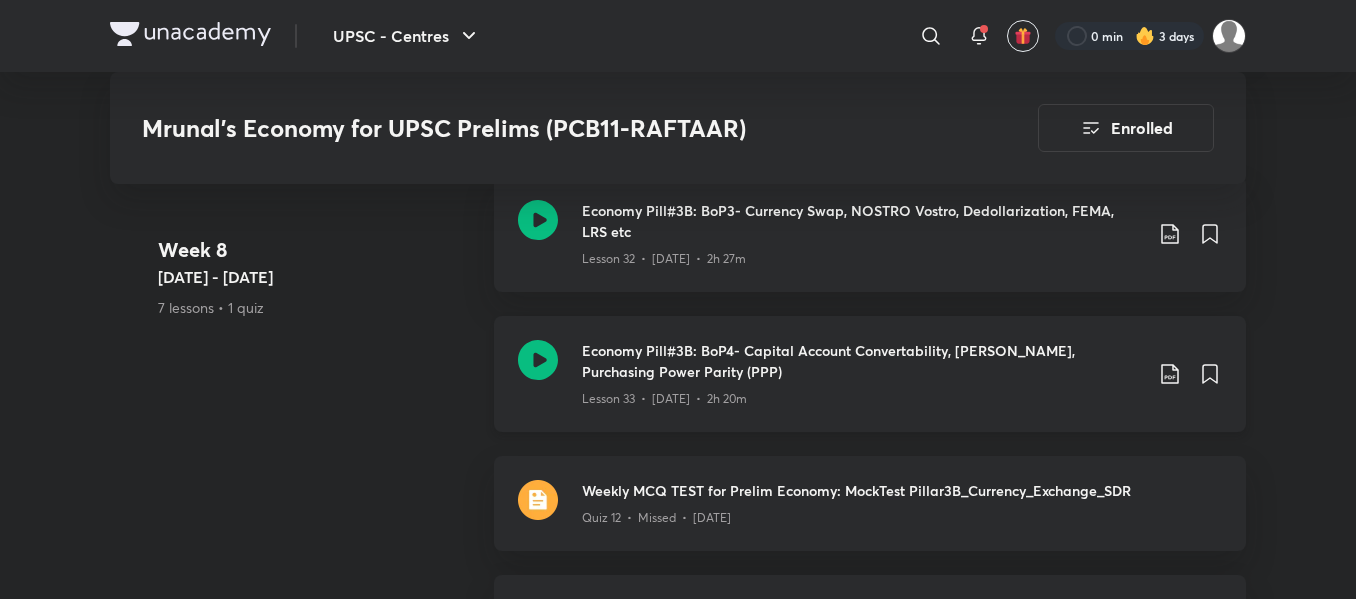 click 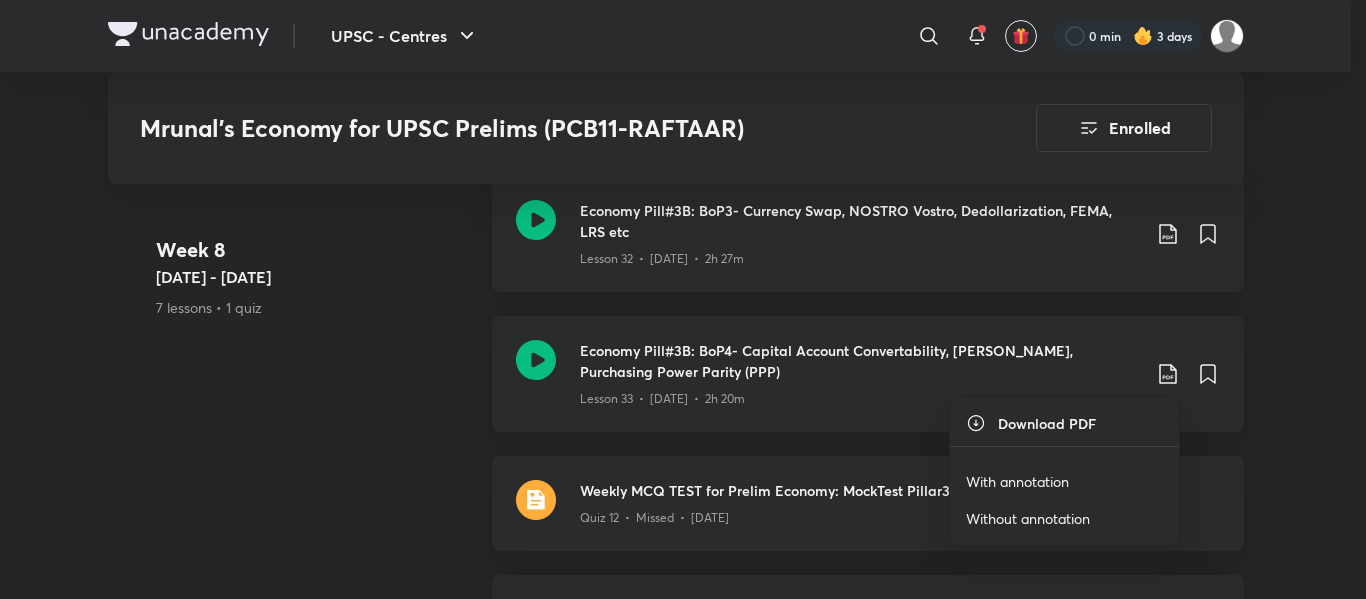 click on "With annotation" at bounding box center (1017, 481) 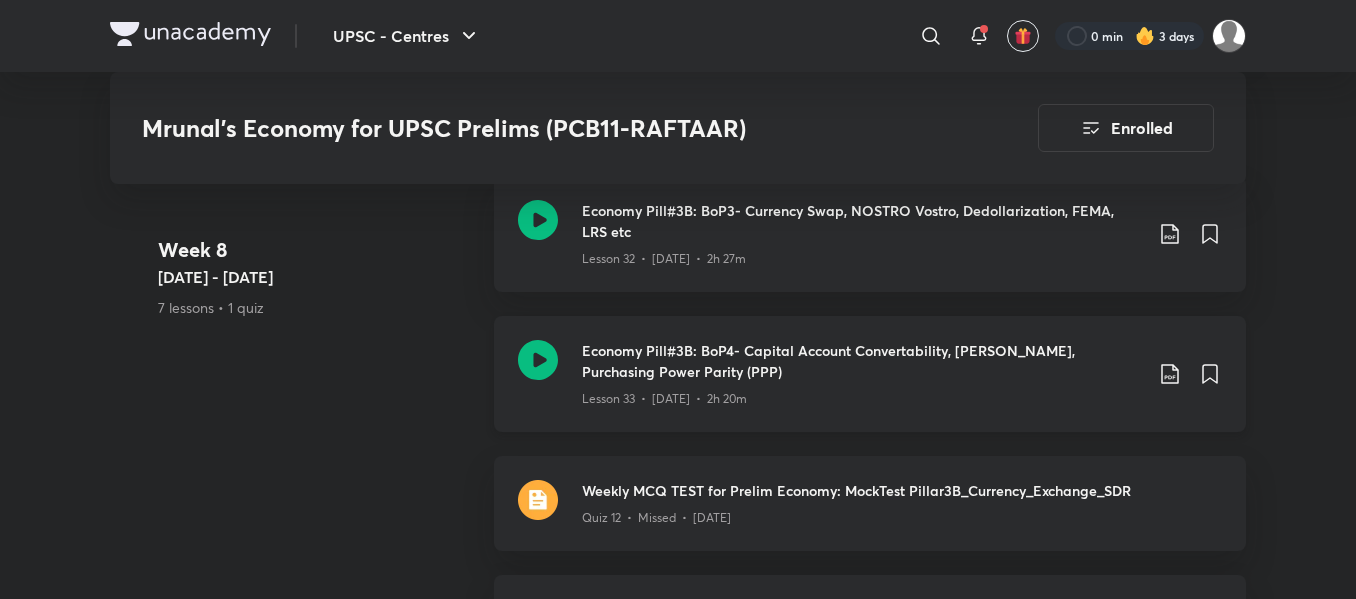 click on "Economy Pill#3B: BoP4- Capital Account Convertability, [PERSON_NAME], Purchasing Power Parity (PPP)" at bounding box center (862, 361) 